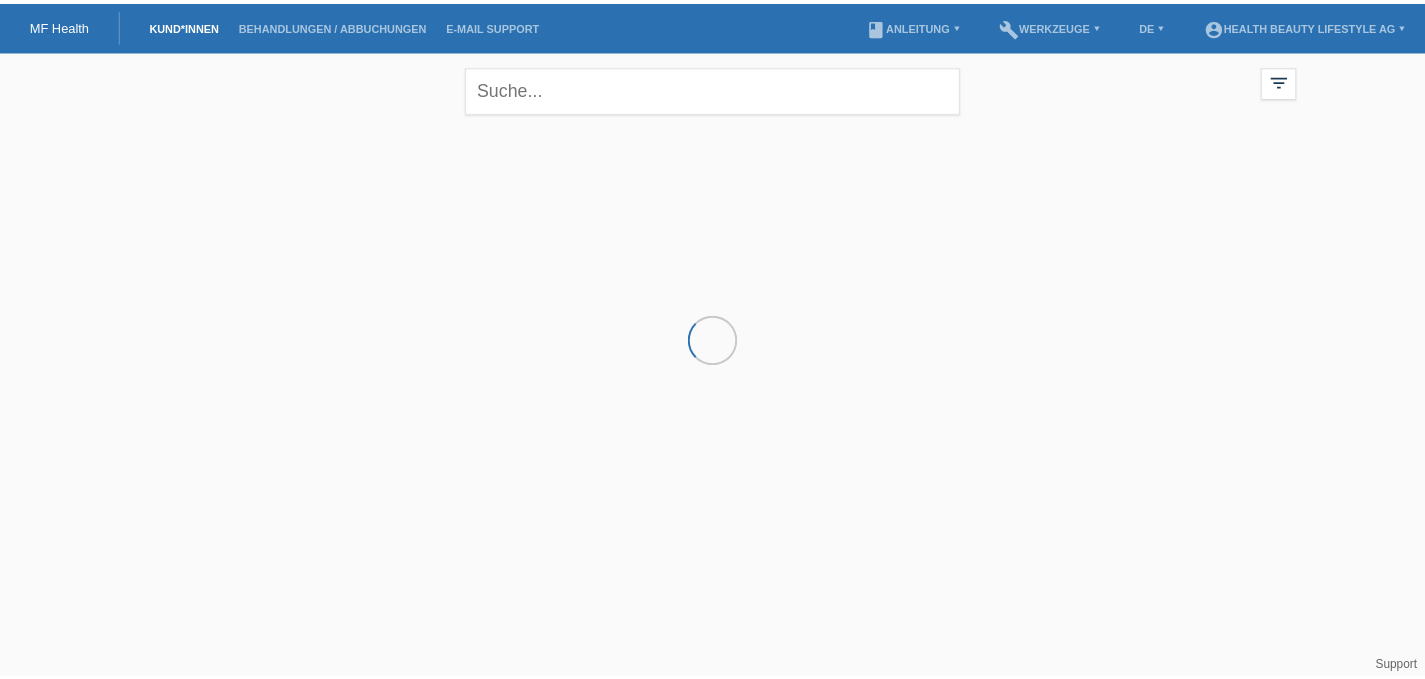 scroll, scrollTop: 0, scrollLeft: 0, axis: both 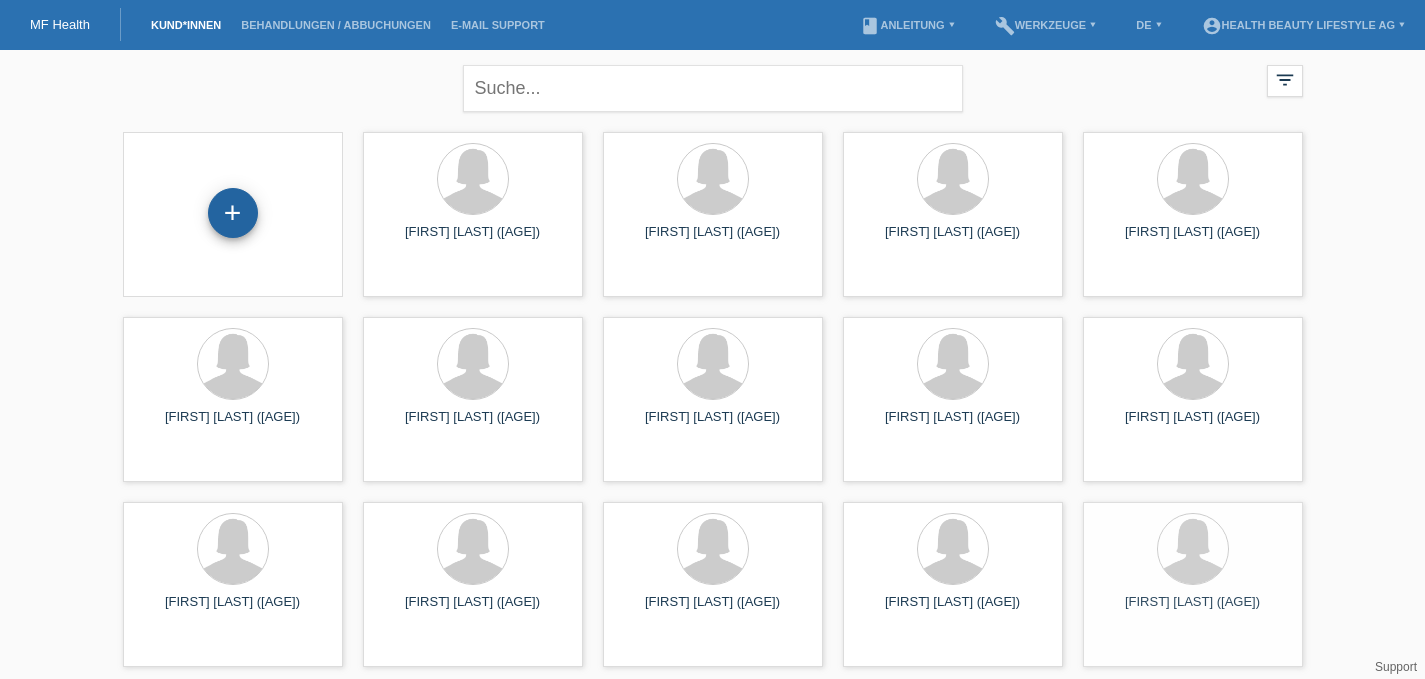 click on "+" at bounding box center (233, 213) 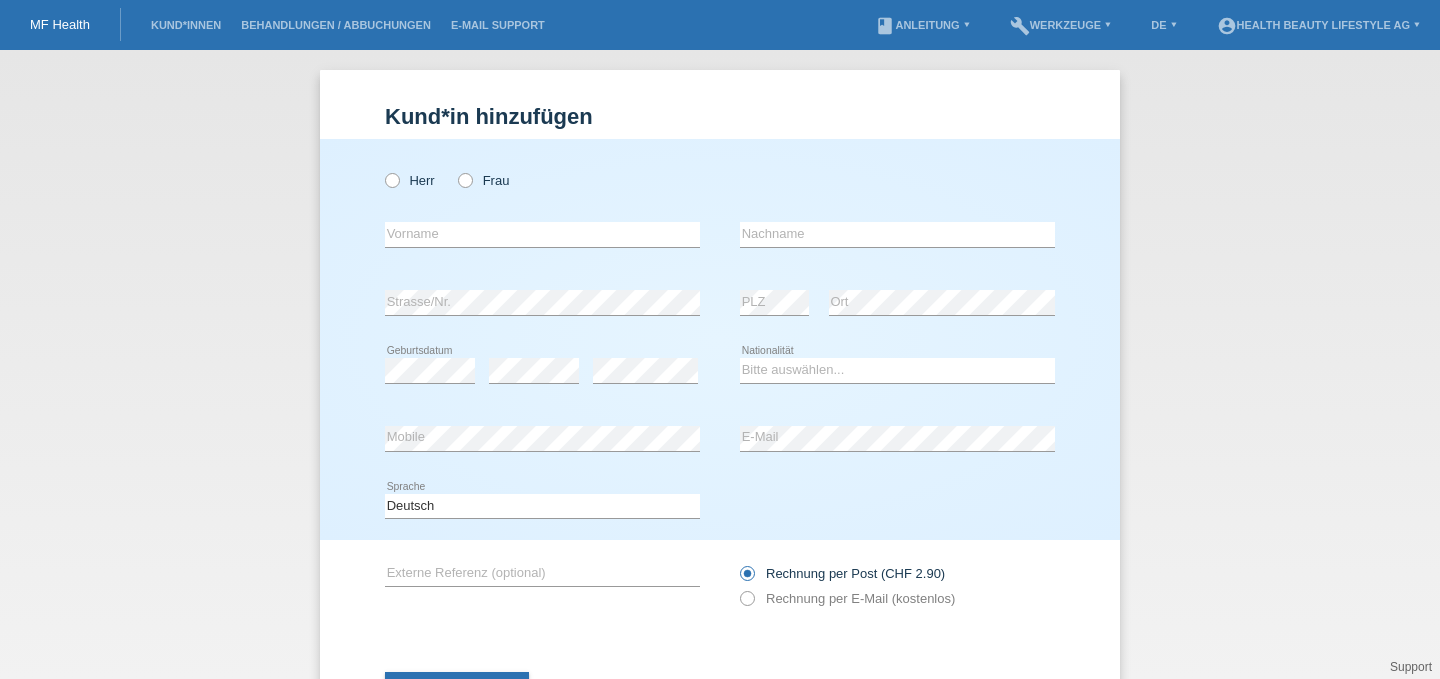 scroll, scrollTop: 0, scrollLeft: 0, axis: both 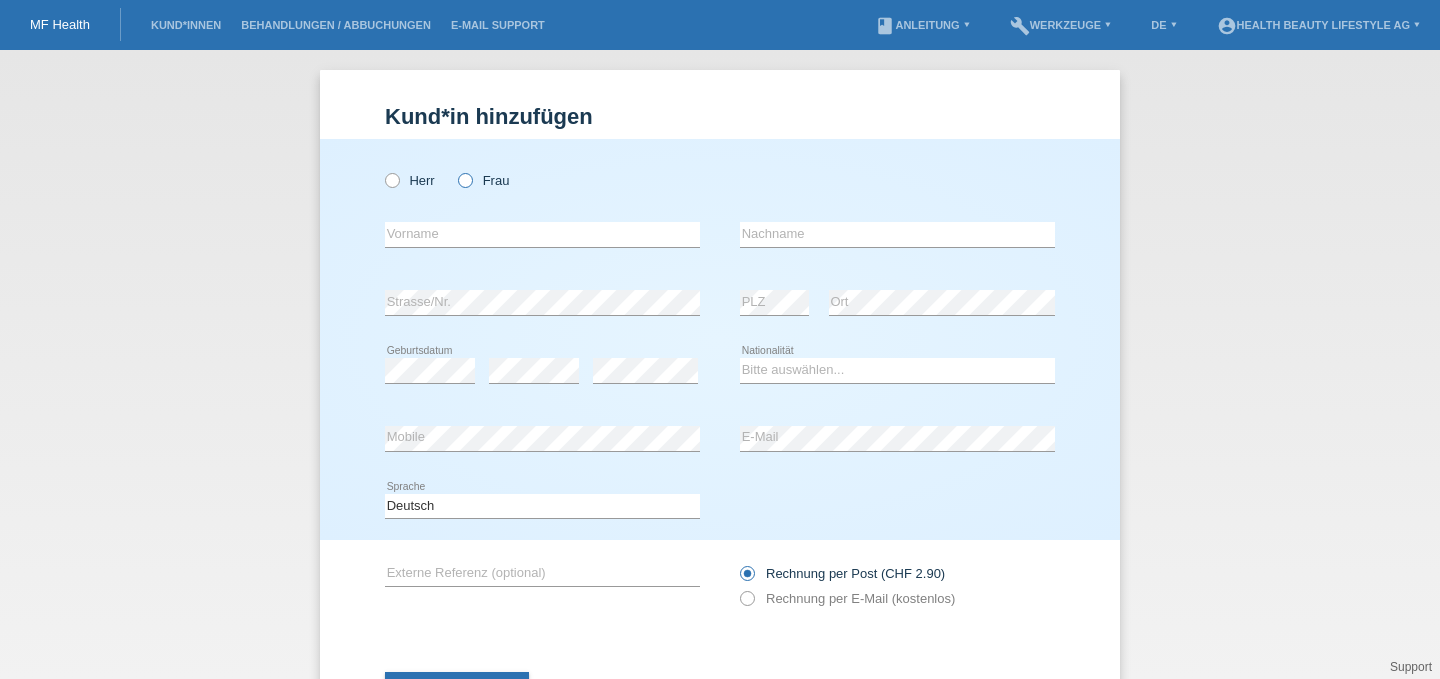click at bounding box center [455, 170] 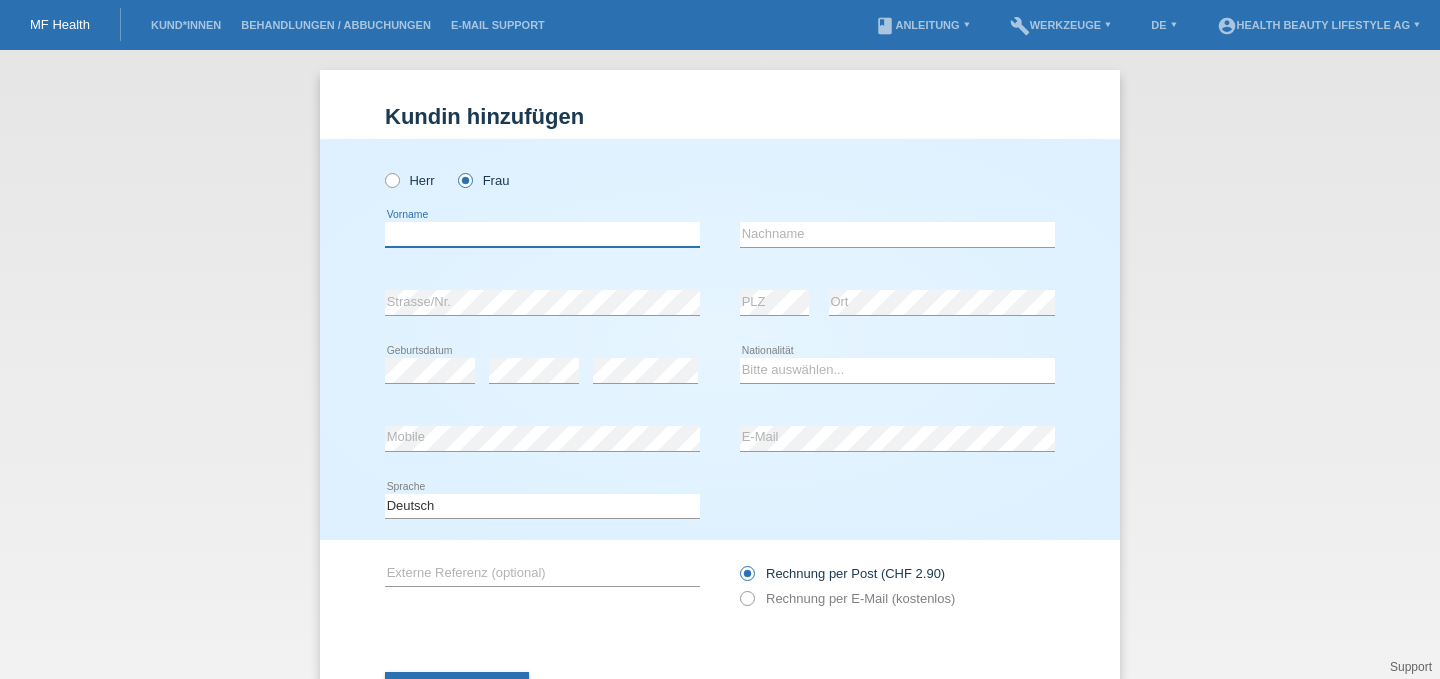 click at bounding box center [542, 234] 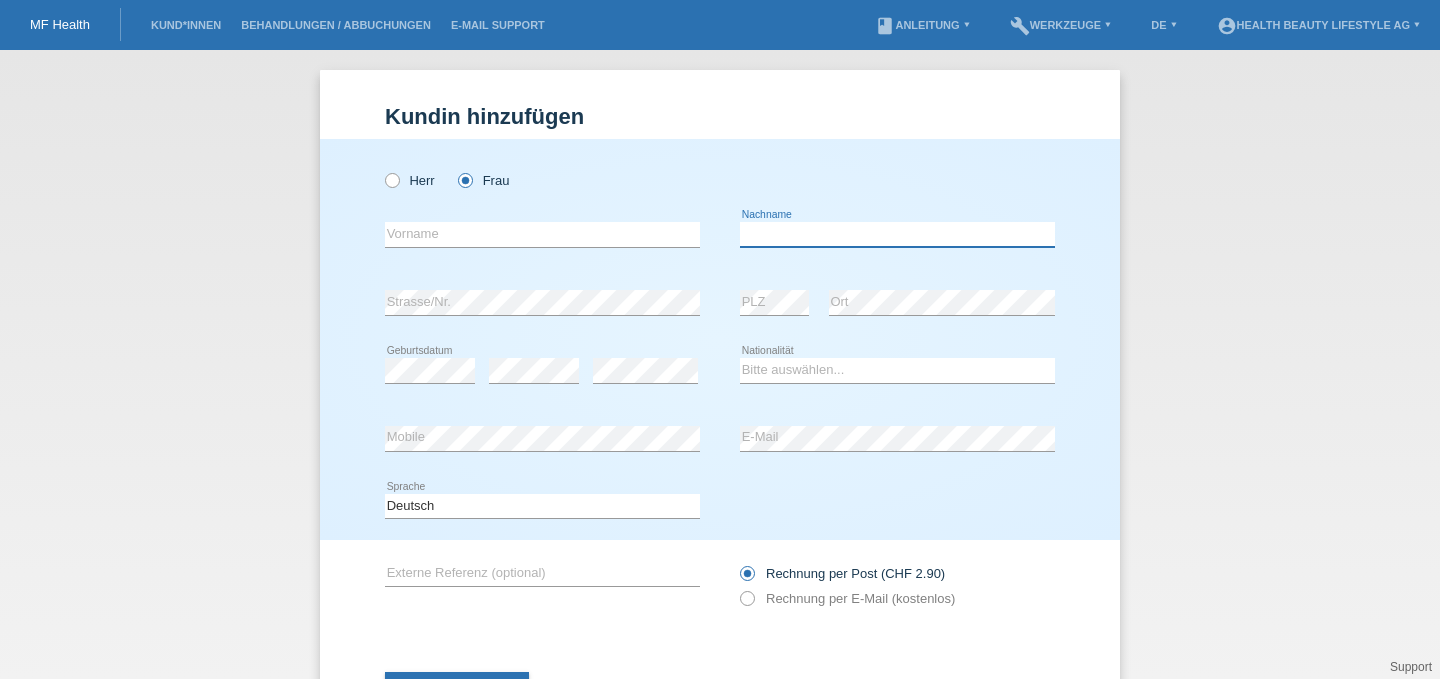 click at bounding box center [897, 234] 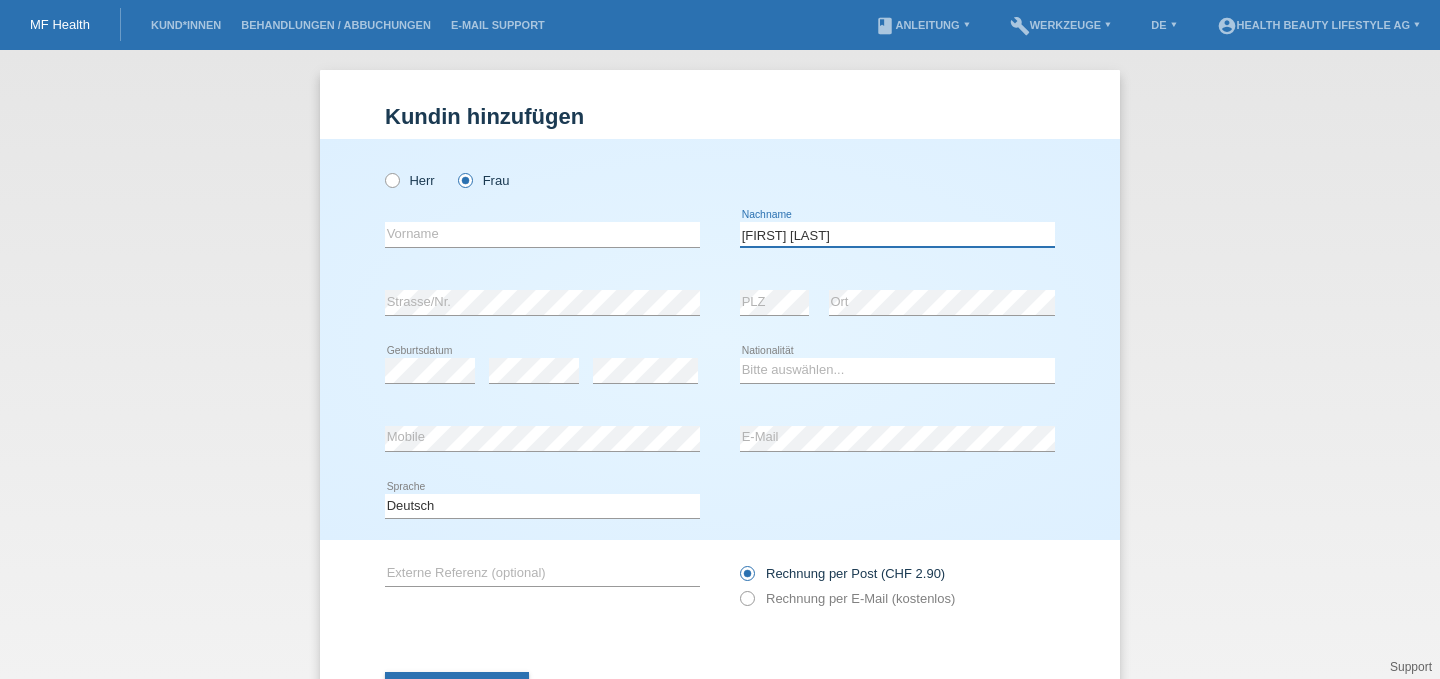 type on "Encarnacion Galan" 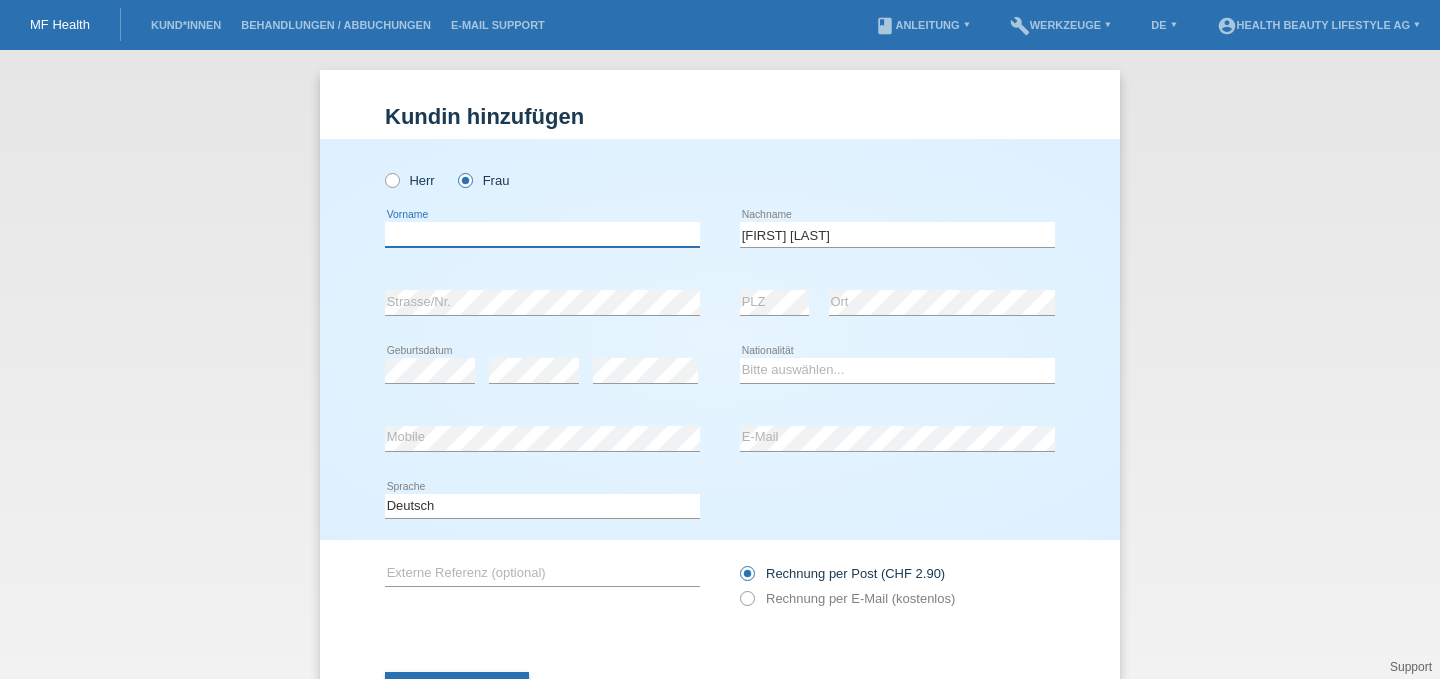 click at bounding box center (542, 234) 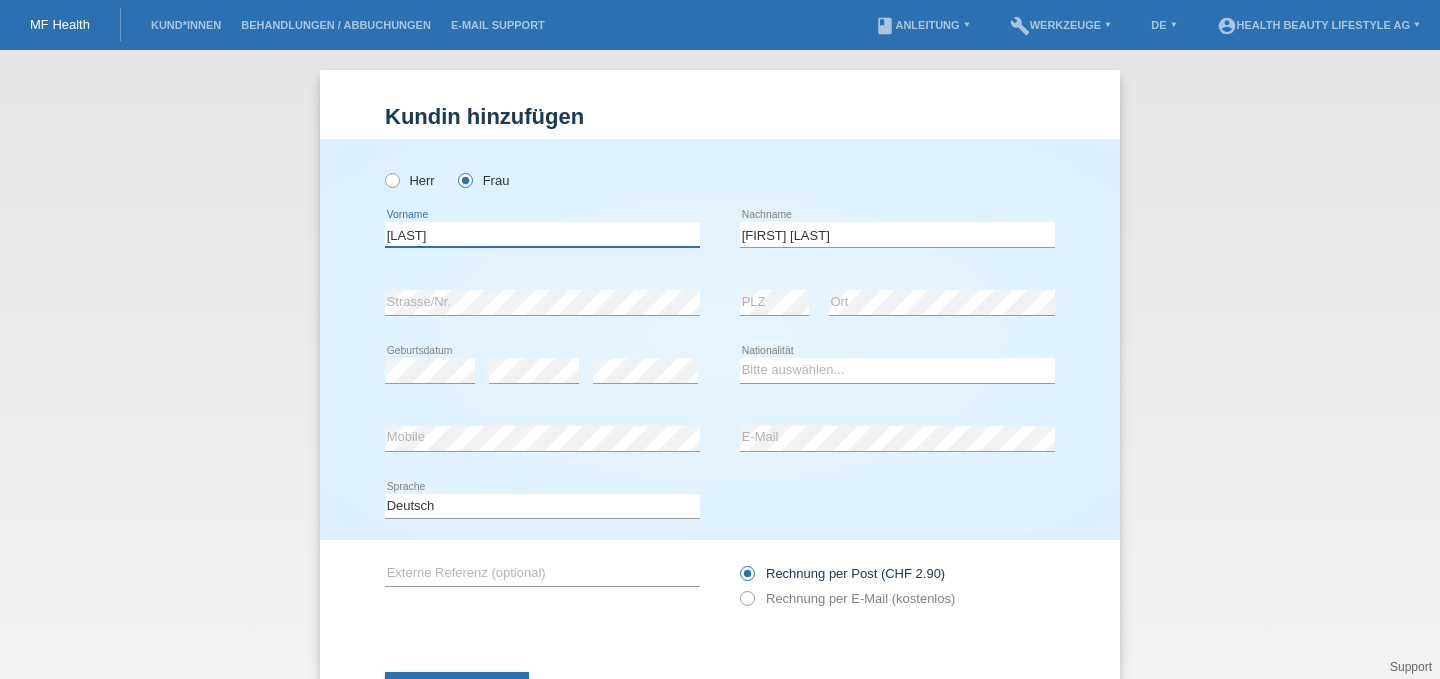 type on "Zolanny" 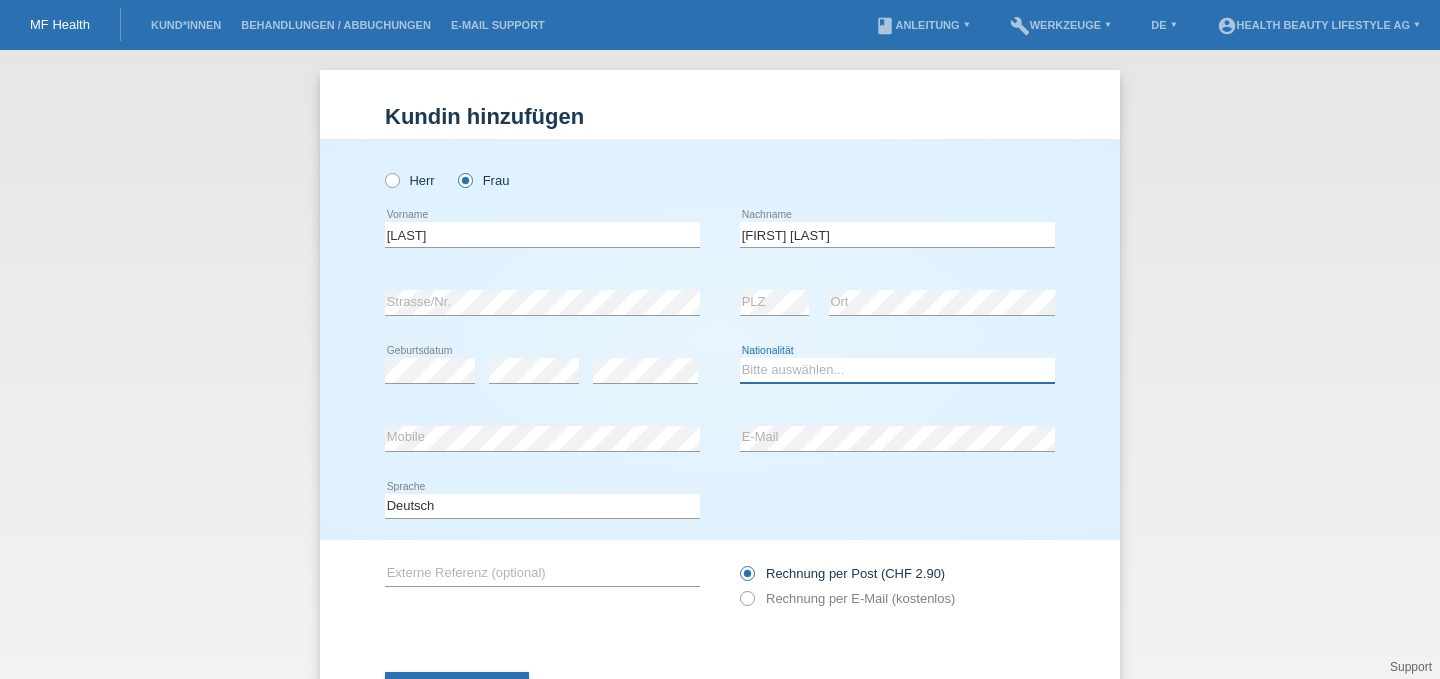 click on "Bitte auswählen...
Schweiz
Deutschland
Liechtenstein
Österreich
------------
Afghanistan
Ägypten
Åland
Albanien
Algerien" at bounding box center (897, 370) 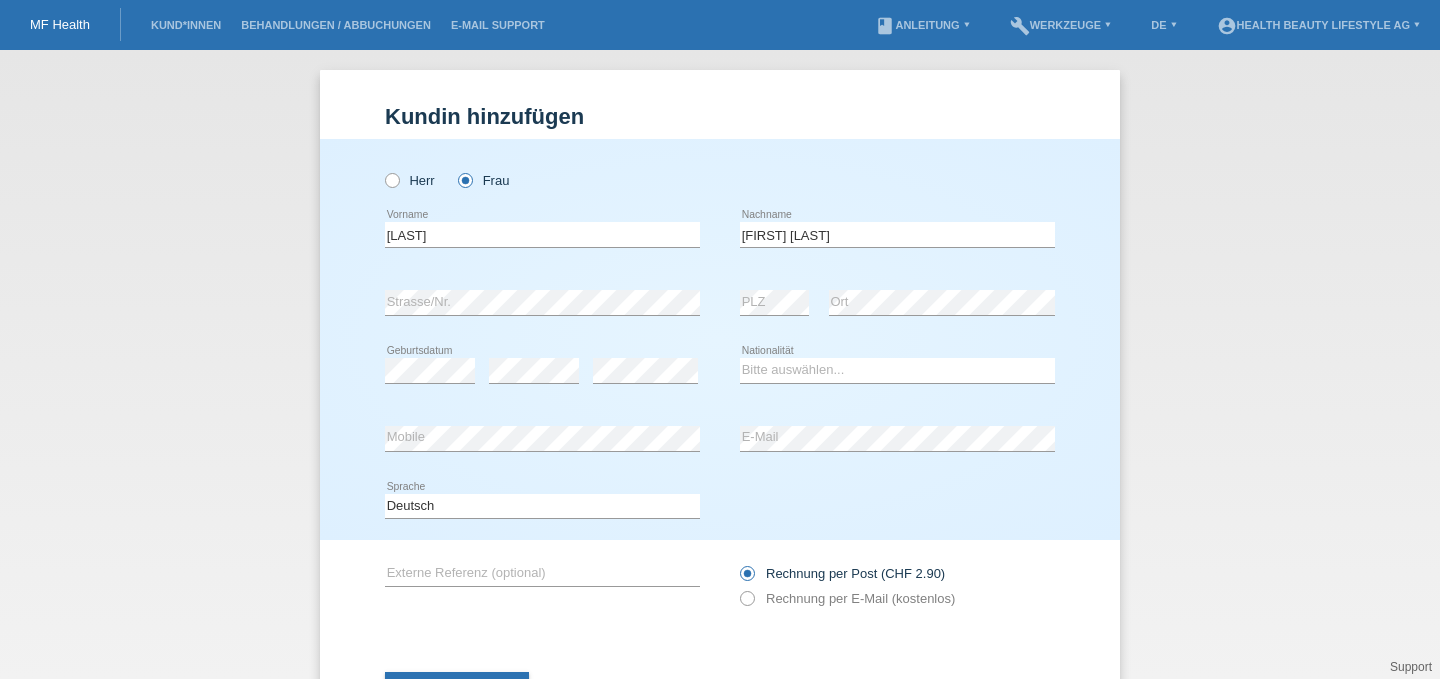 click on "Herr
Frau
Zolanny
error
Vorname
C" at bounding box center (720, 339) 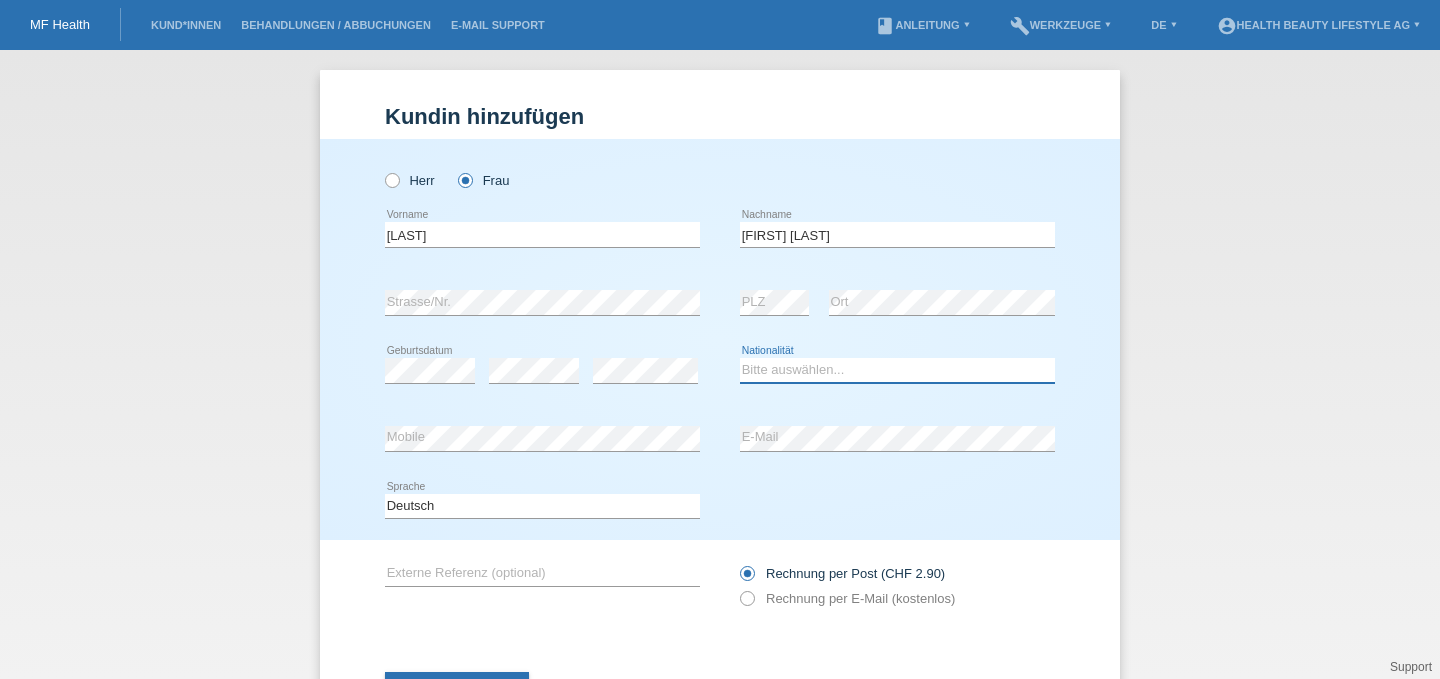 click on "Bitte auswählen...
Schweiz
Deutschland
Liechtenstein
Österreich
------------
Afghanistan
Ägypten
Åland
Albanien
Algerien" at bounding box center [897, 370] 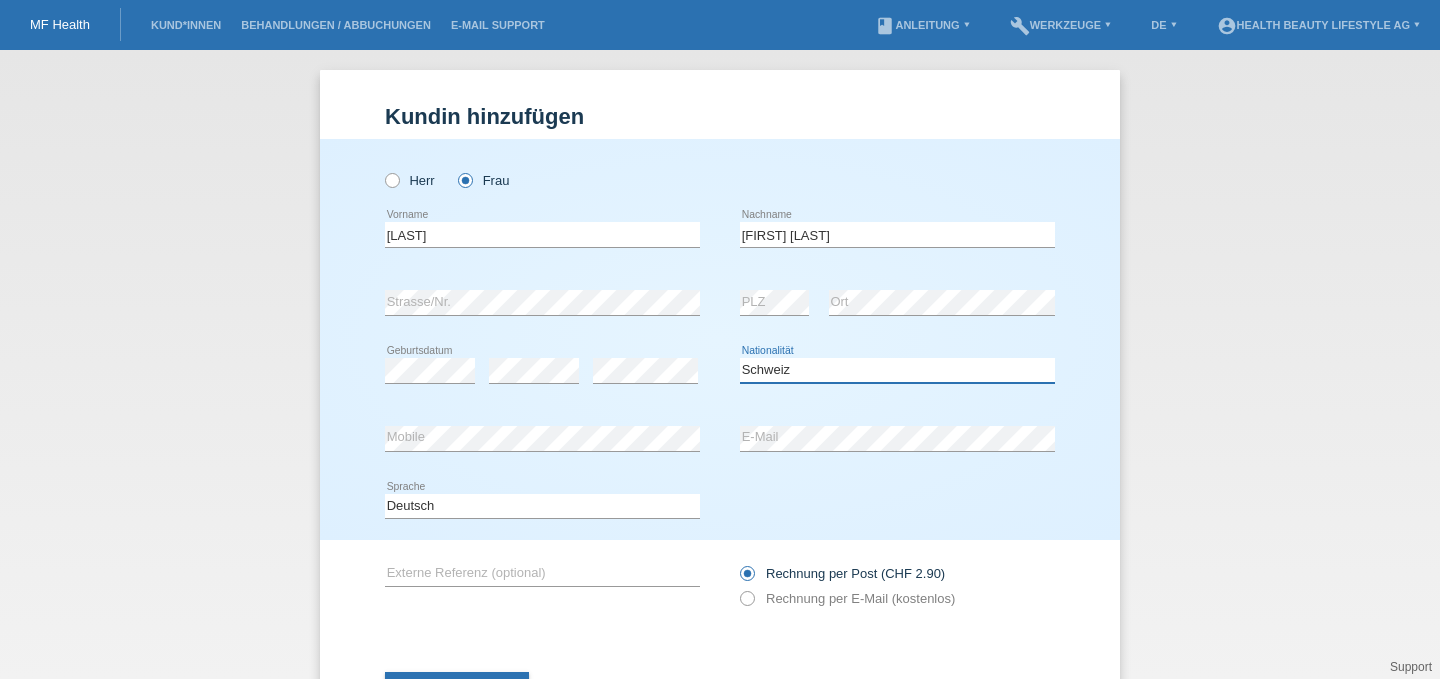 click on "Bitte auswählen...
Schweiz
Deutschland
Liechtenstein
Österreich
------------
Afghanistan
Ägypten
Åland
Albanien
Algerien" at bounding box center (897, 370) 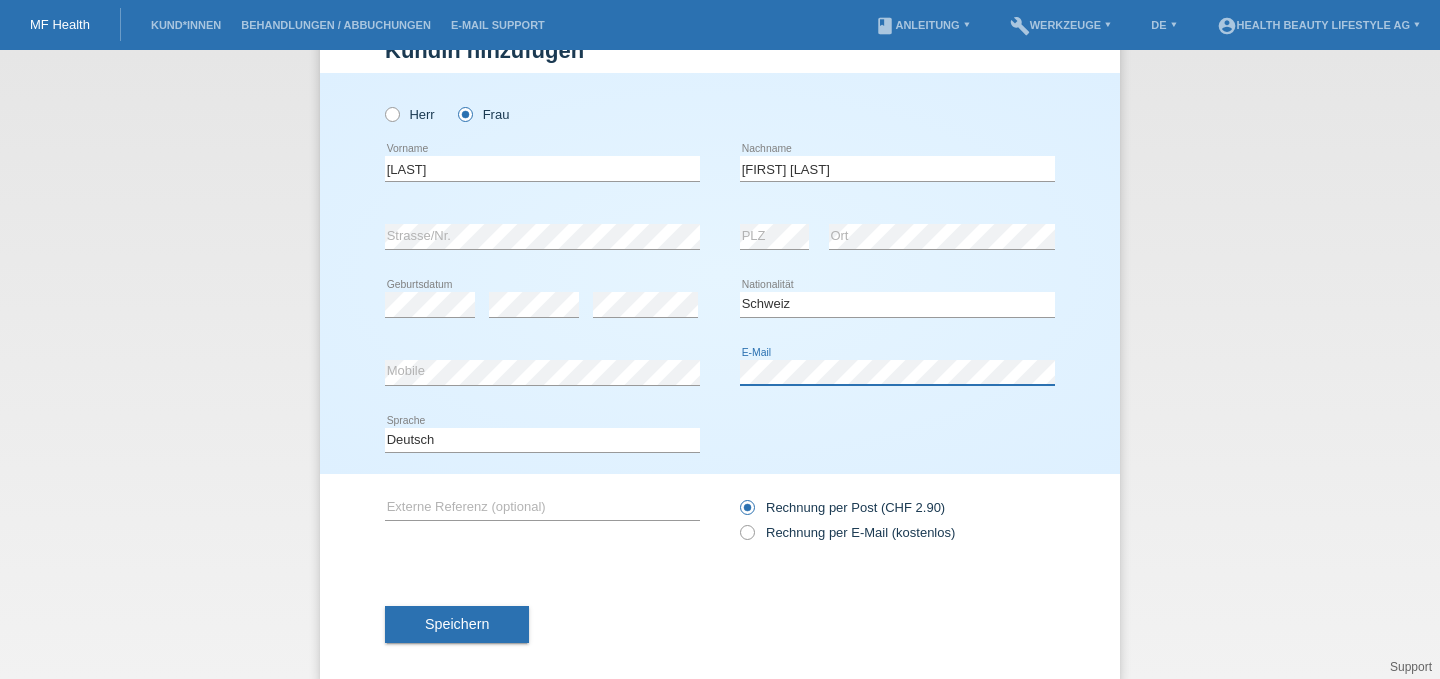 scroll, scrollTop: 91, scrollLeft: 0, axis: vertical 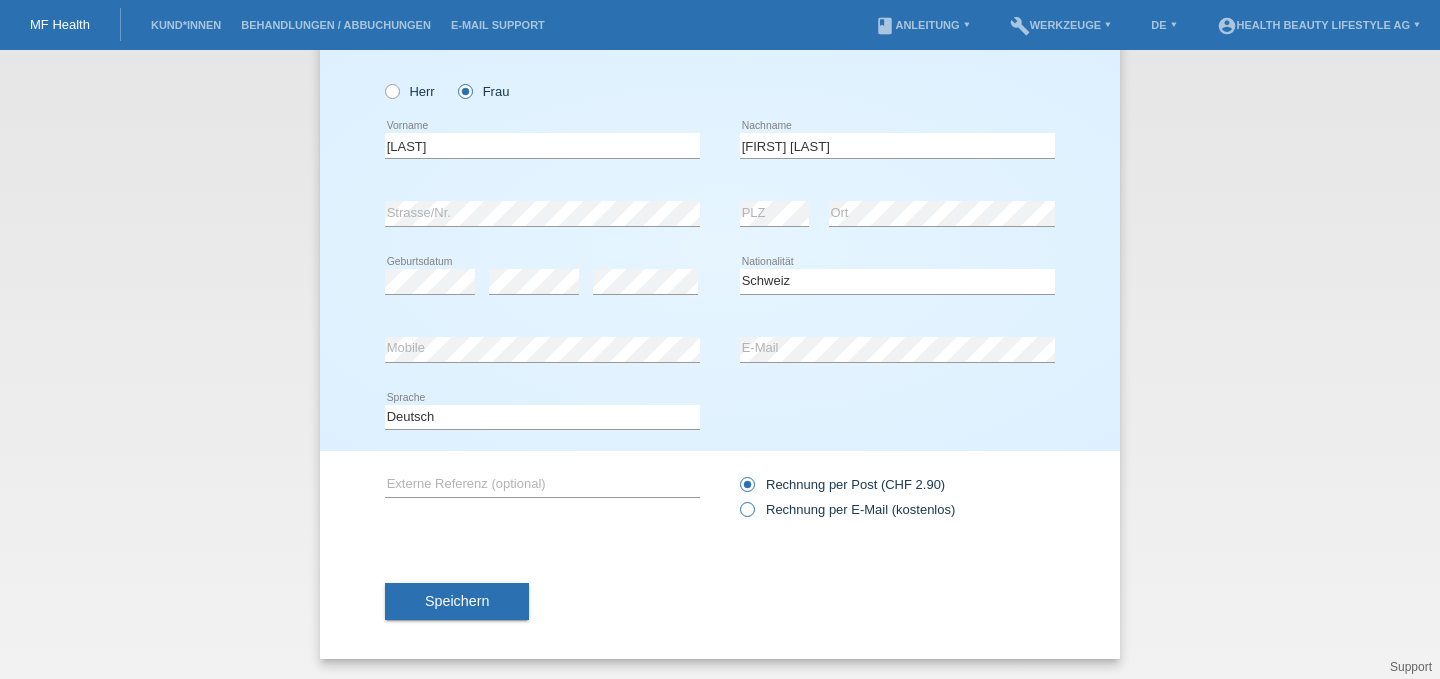 click at bounding box center (737, 499) 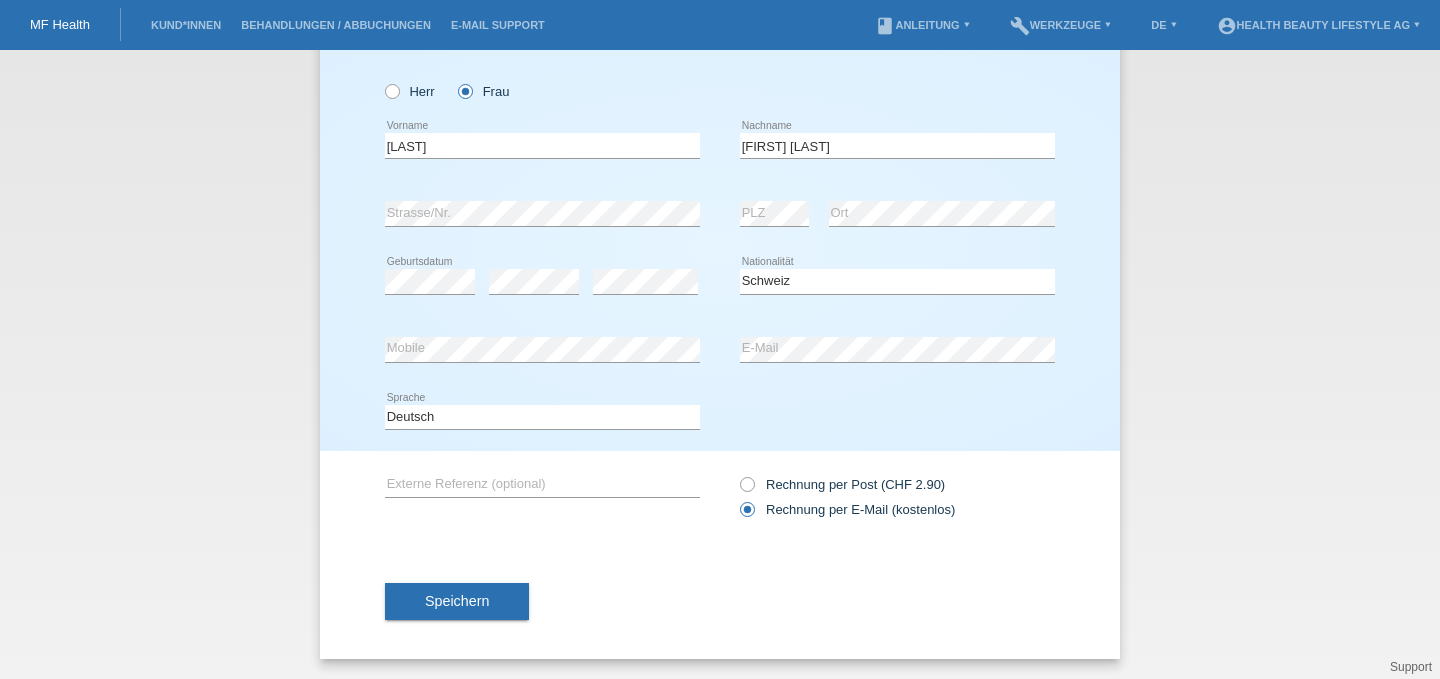 click on "Speichern" at bounding box center [457, 601] 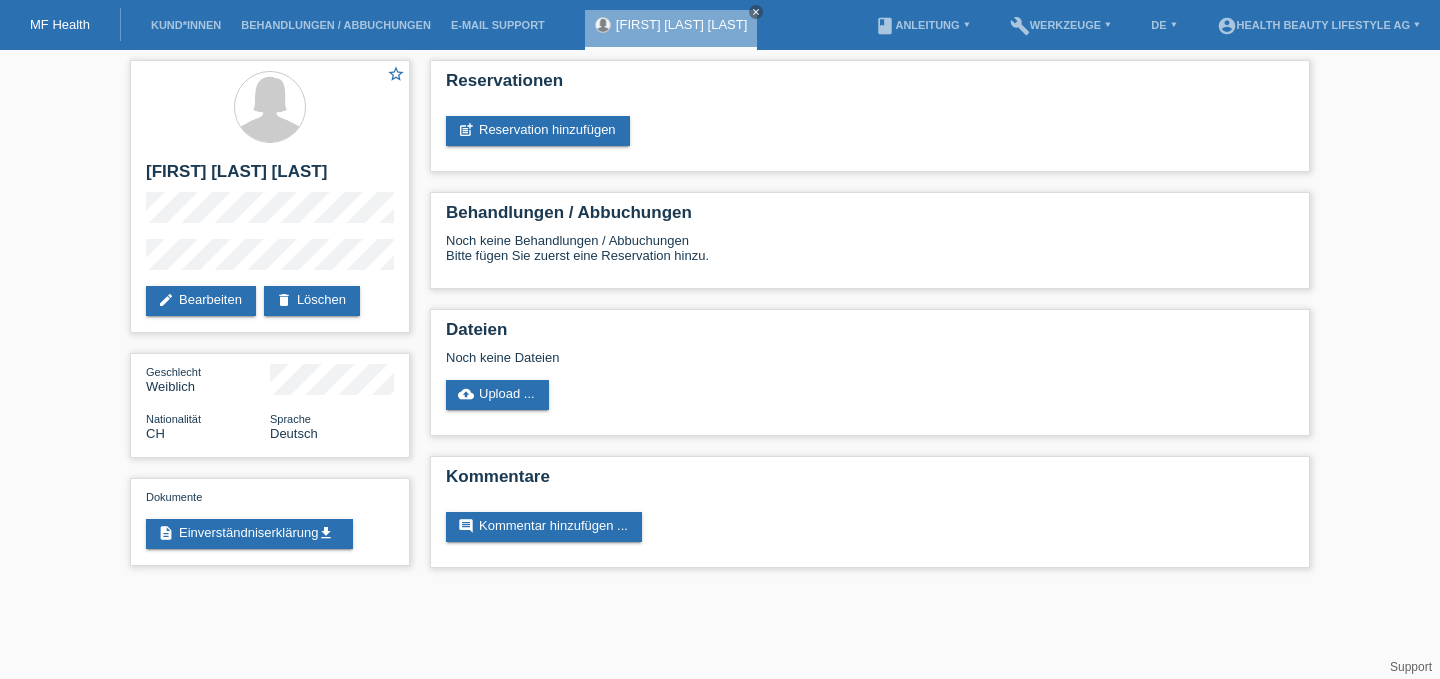 scroll, scrollTop: 0, scrollLeft: 0, axis: both 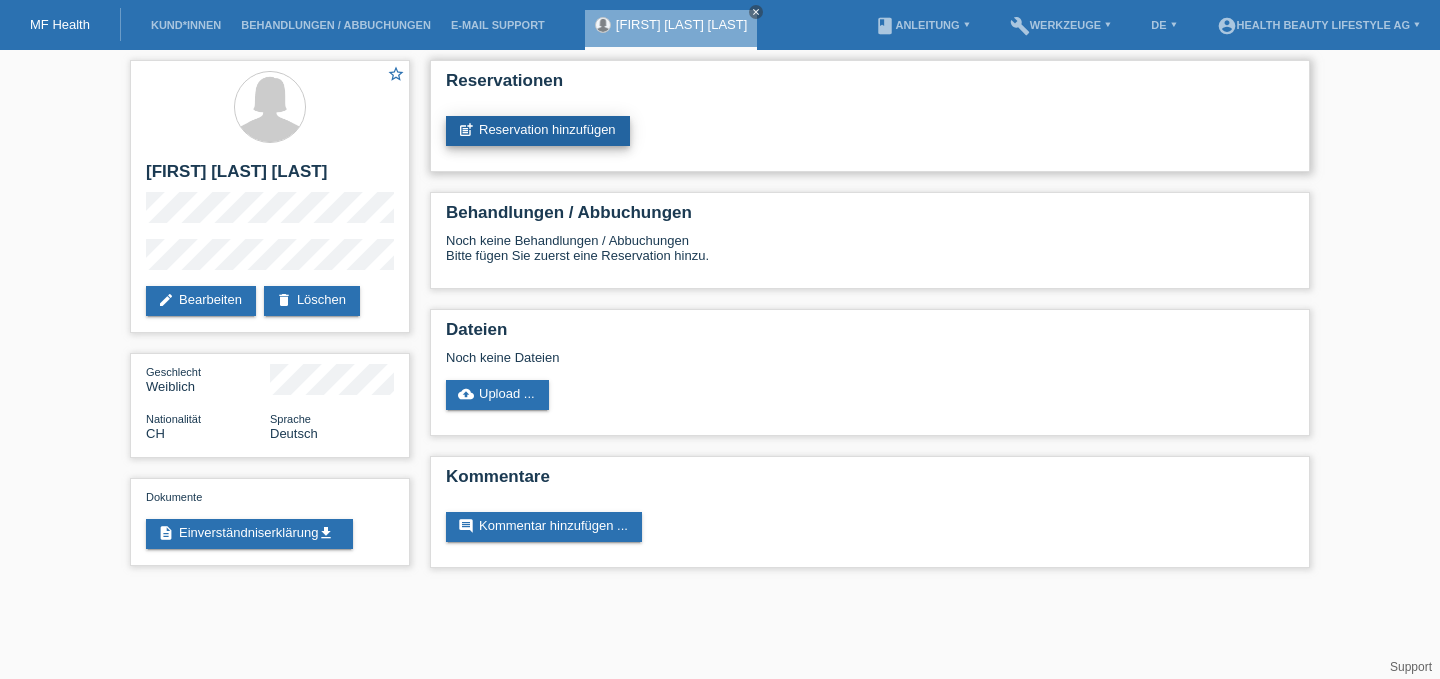 click on "post_add  Reservation hinzufügen" at bounding box center [538, 131] 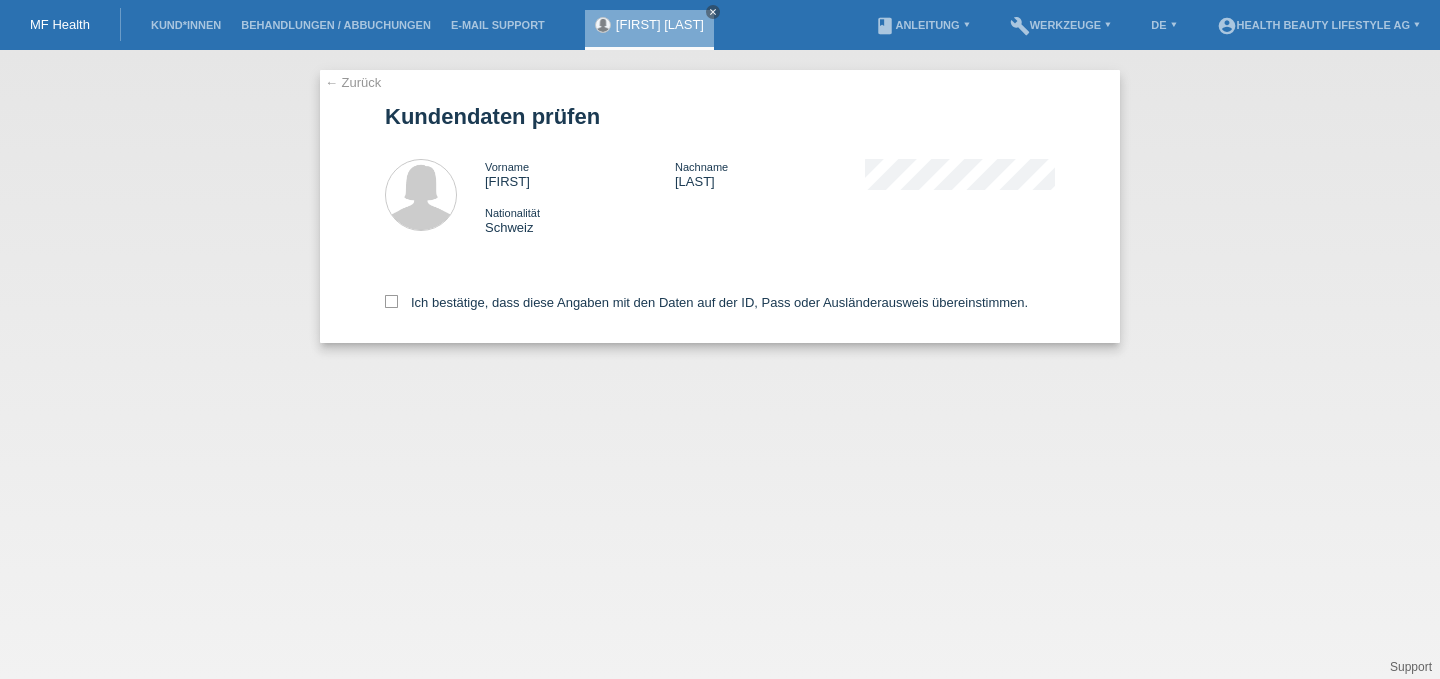 scroll, scrollTop: 0, scrollLeft: 0, axis: both 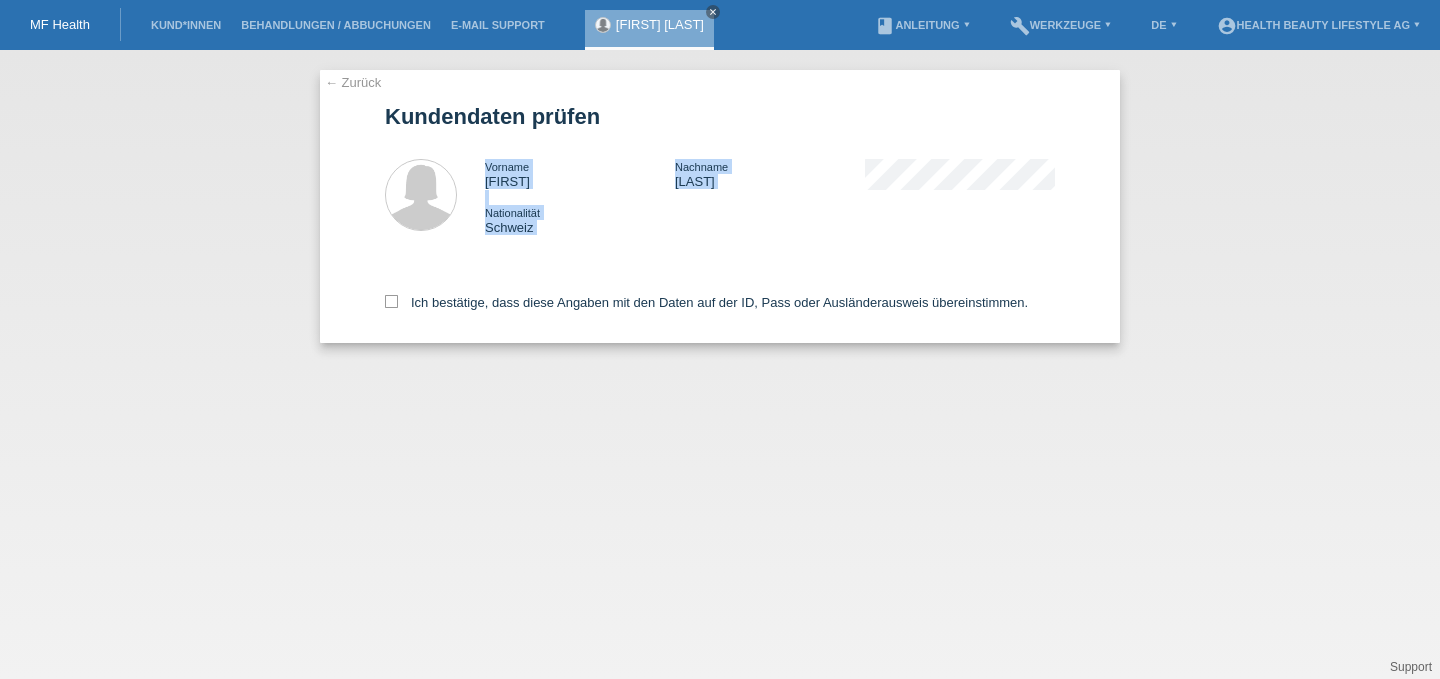 drag, startPoint x: 479, startPoint y: 163, endPoint x: 900, endPoint y: 288, distance: 439.16513 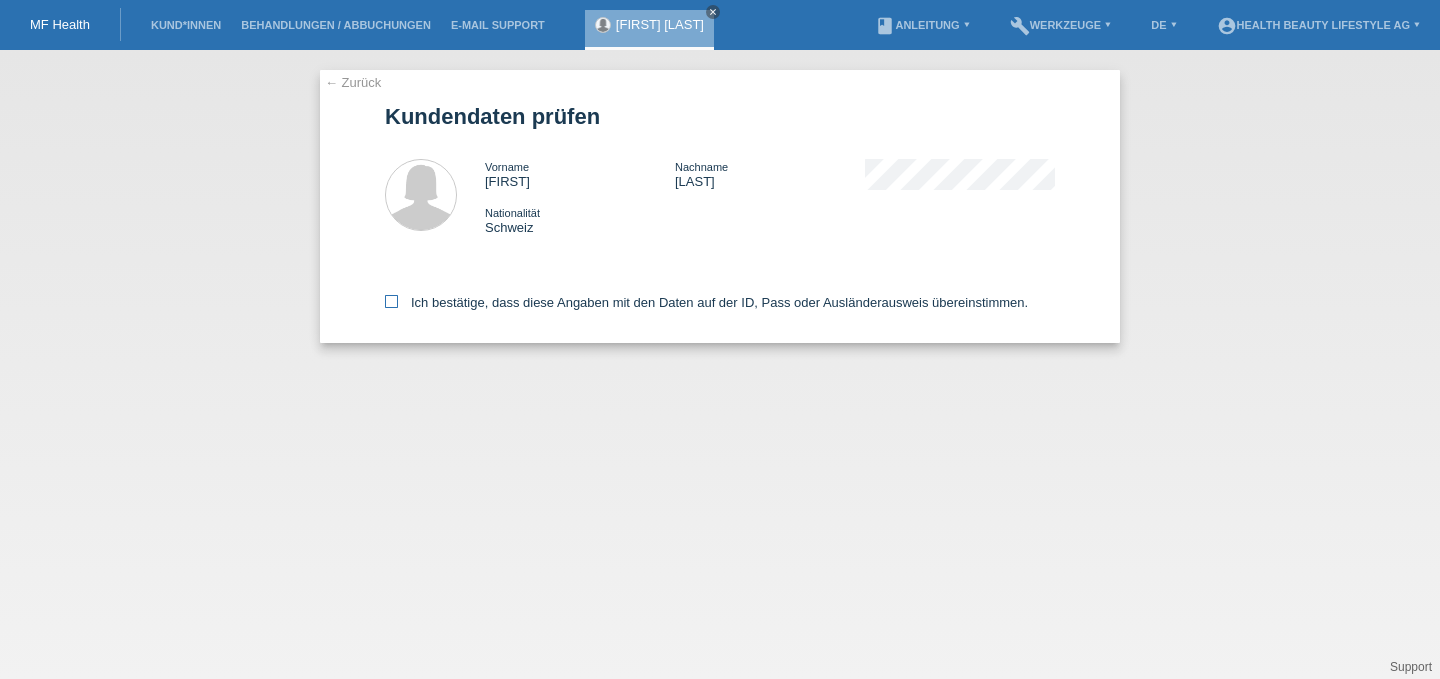 click at bounding box center [391, 301] 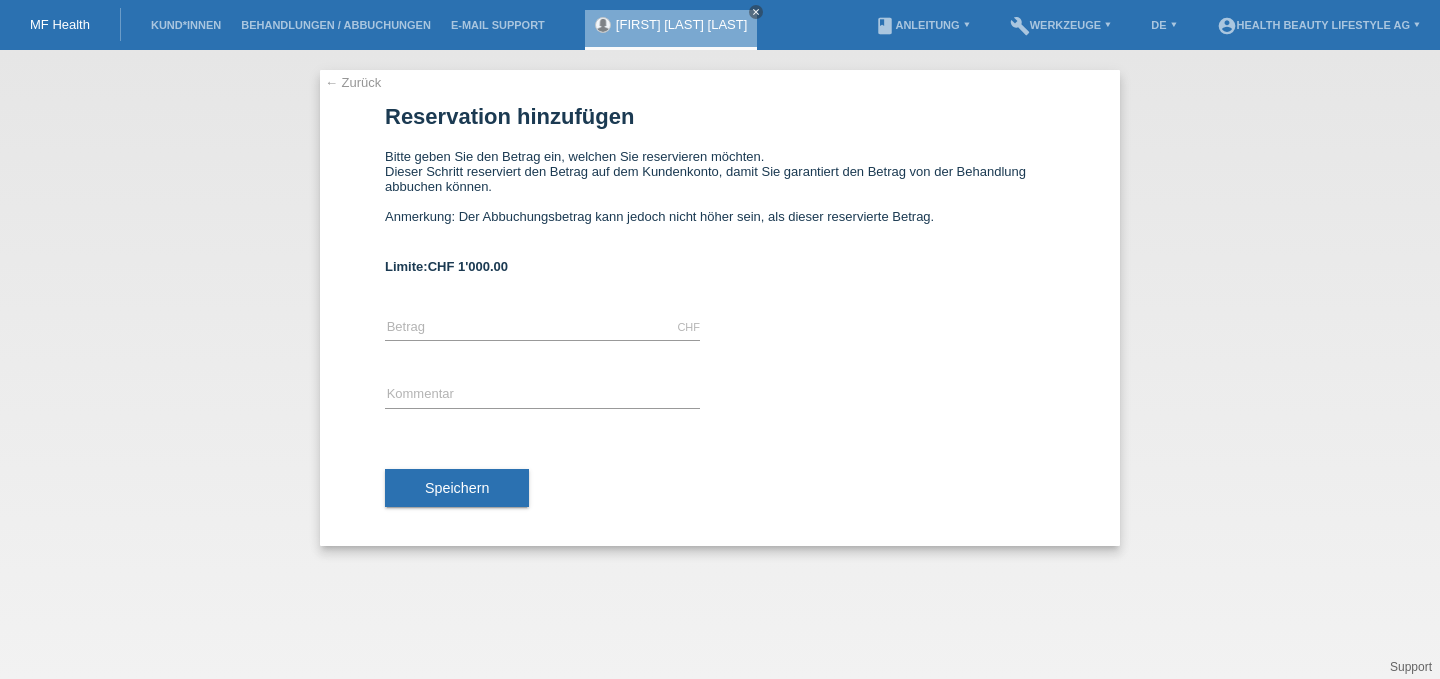 scroll, scrollTop: 0, scrollLeft: 0, axis: both 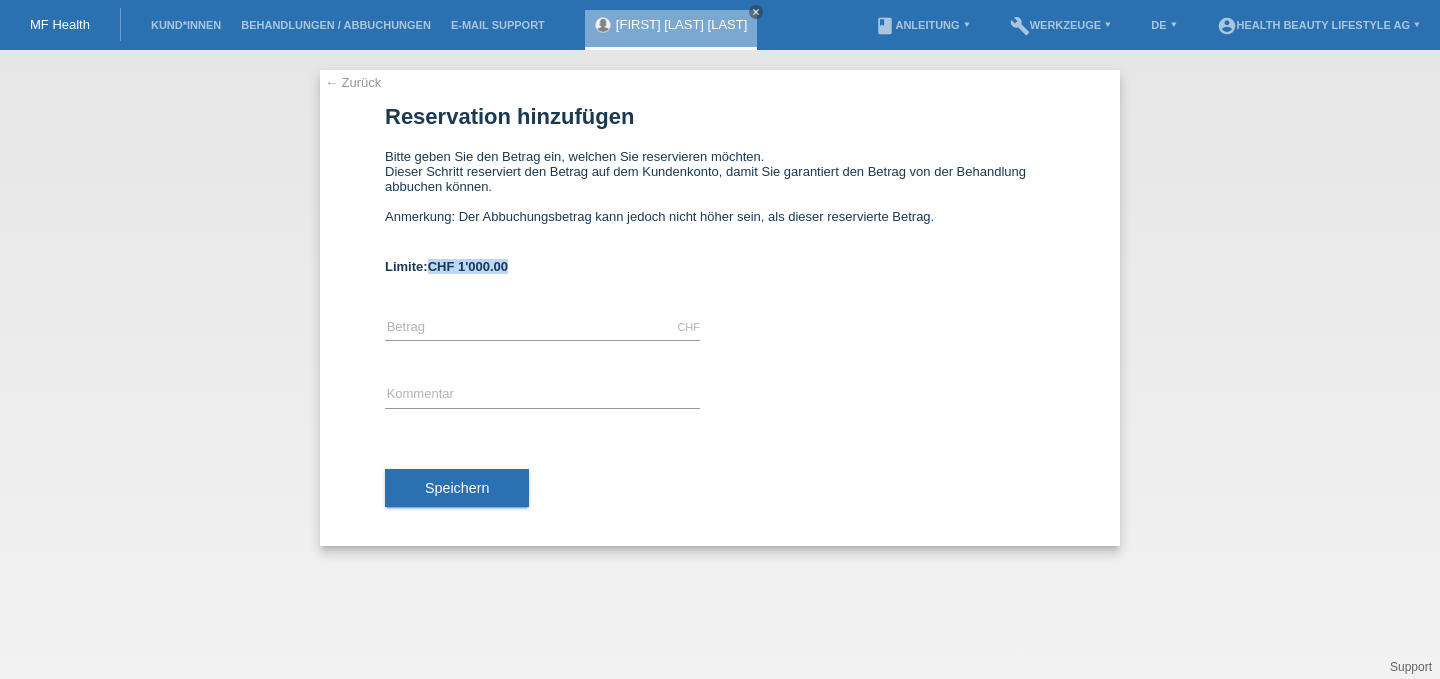 drag, startPoint x: 529, startPoint y: 272, endPoint x: 431, endPoint y: 272, distance: 98 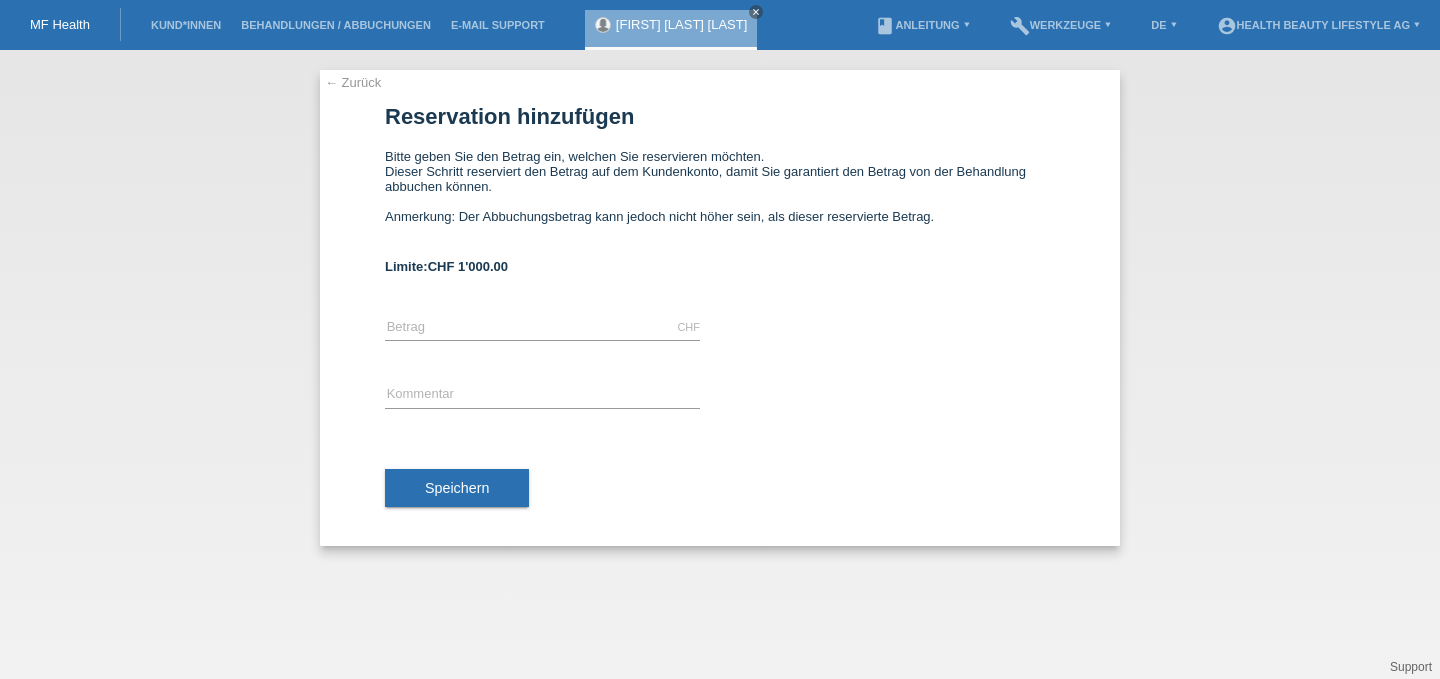 click on "Limite:  CHF 1'000.00" at bounding box center [720, 266] 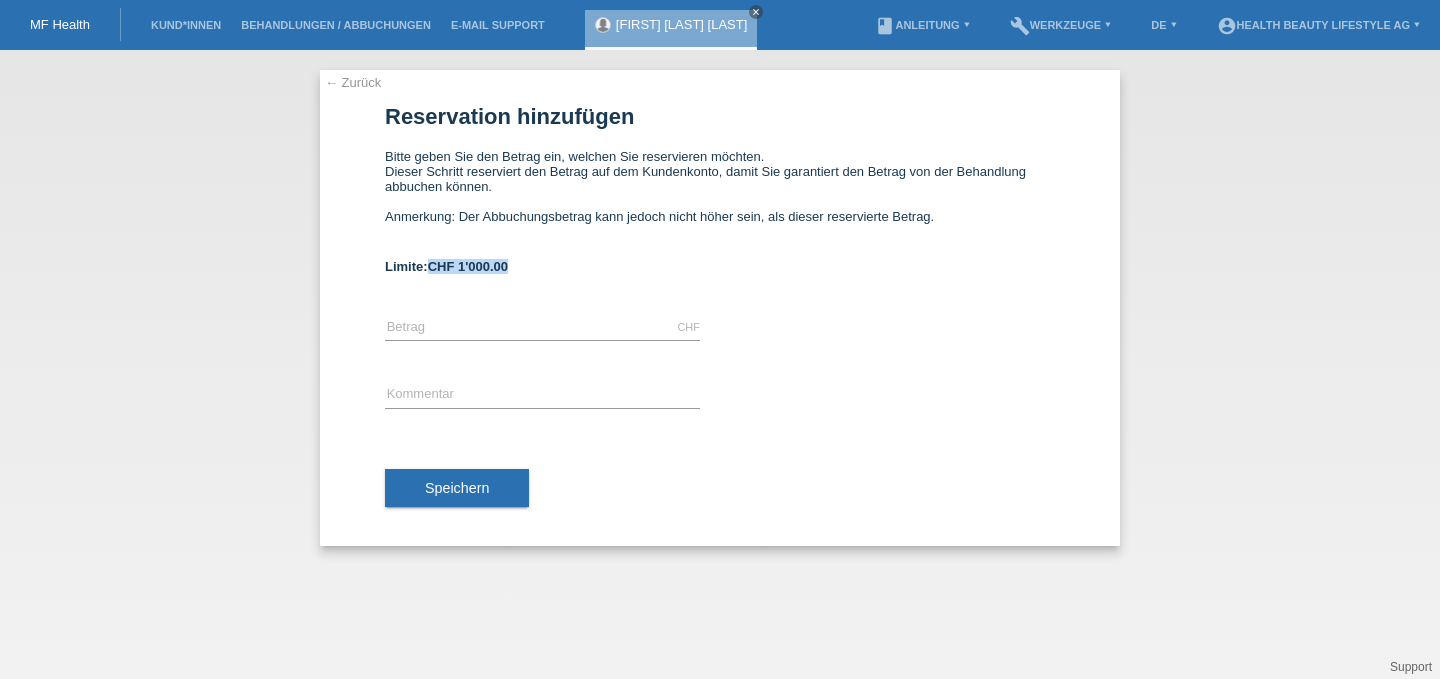 drag, startPoint x: 432, startPoint y: 271, endPoint x: 545, endPoint y: 275, distance: 113.07078 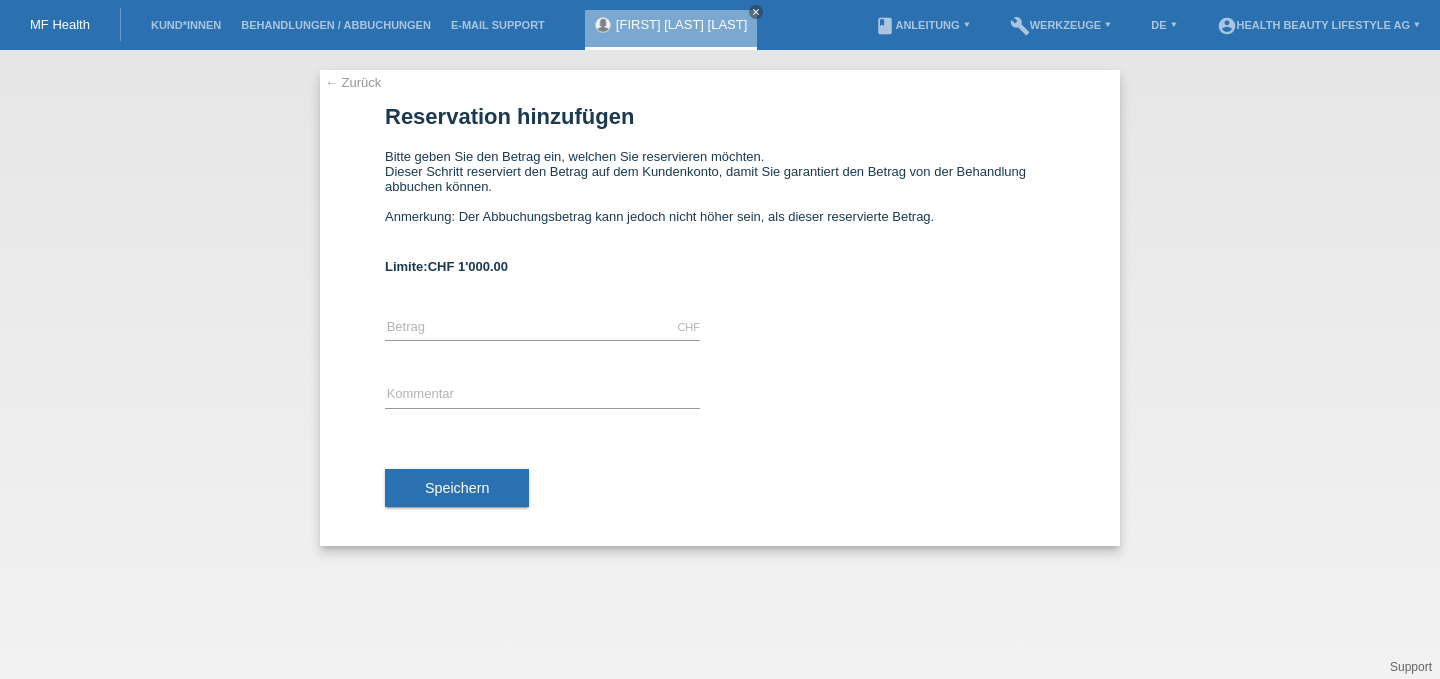 click on "CHF 1'000.00" at bounding box center (468, 266) 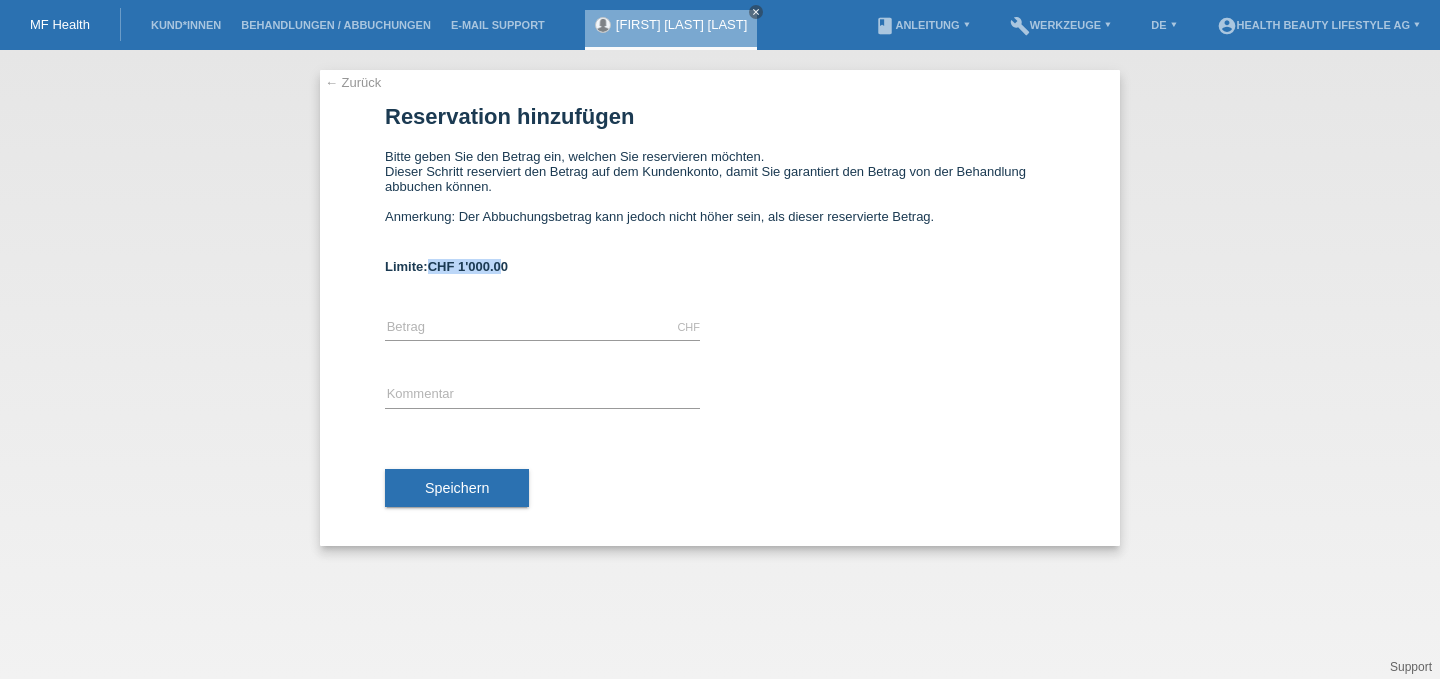 drag, startPoint x: 427, startPoint y: 263, endPoint x: 505, endPoint y: 266, distance: 78.05767 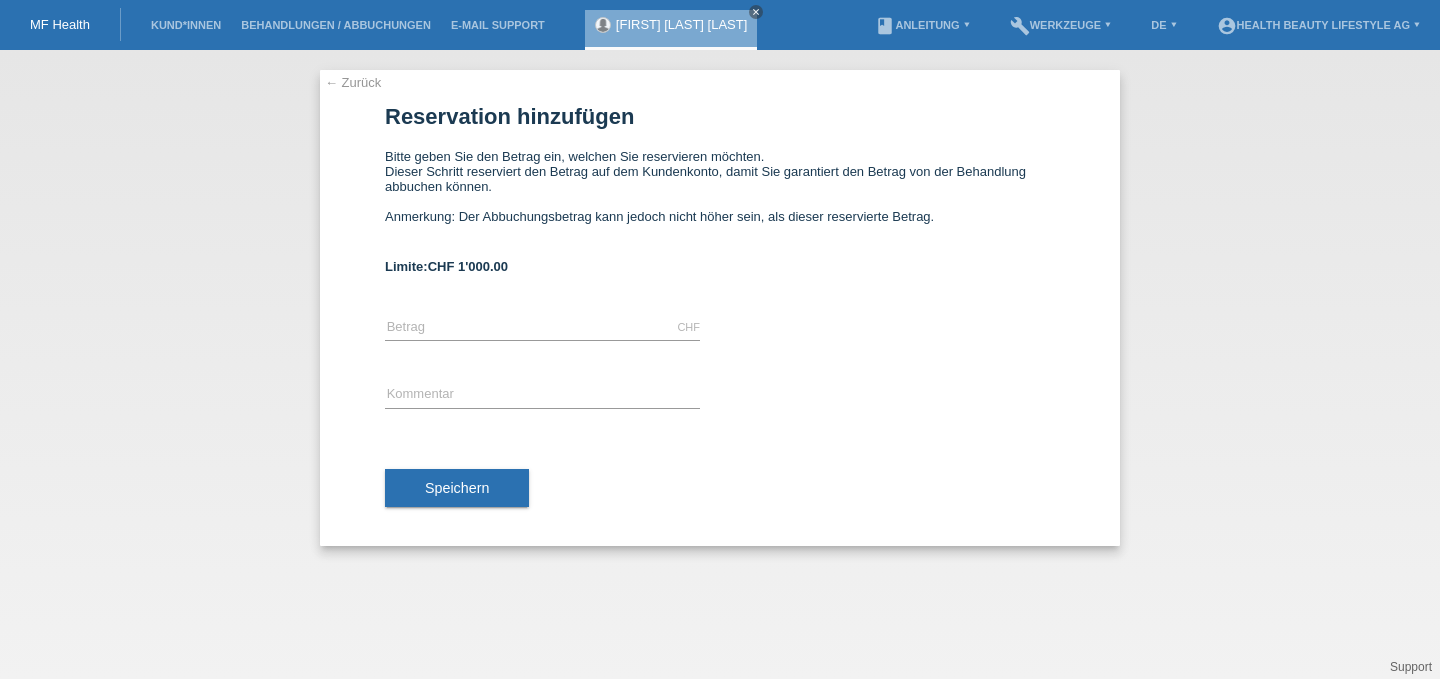 drag, startPoint x: 515, startPoint y: 268, endPoint x: 421, endPoint y: 278, distance: 94.53042 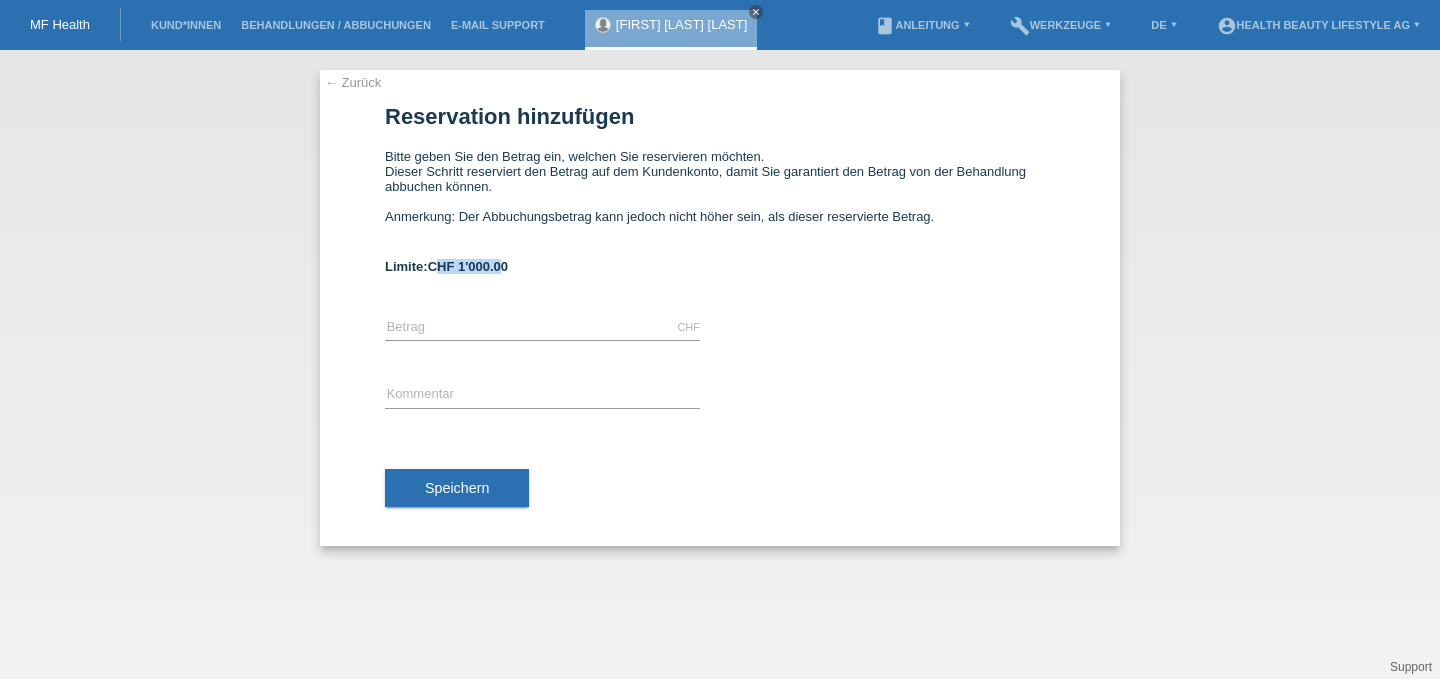 drag, startPoint x: 439, startPoint y: 272, endPoint x: 504, endPoint y: 266, distance: 65.27634 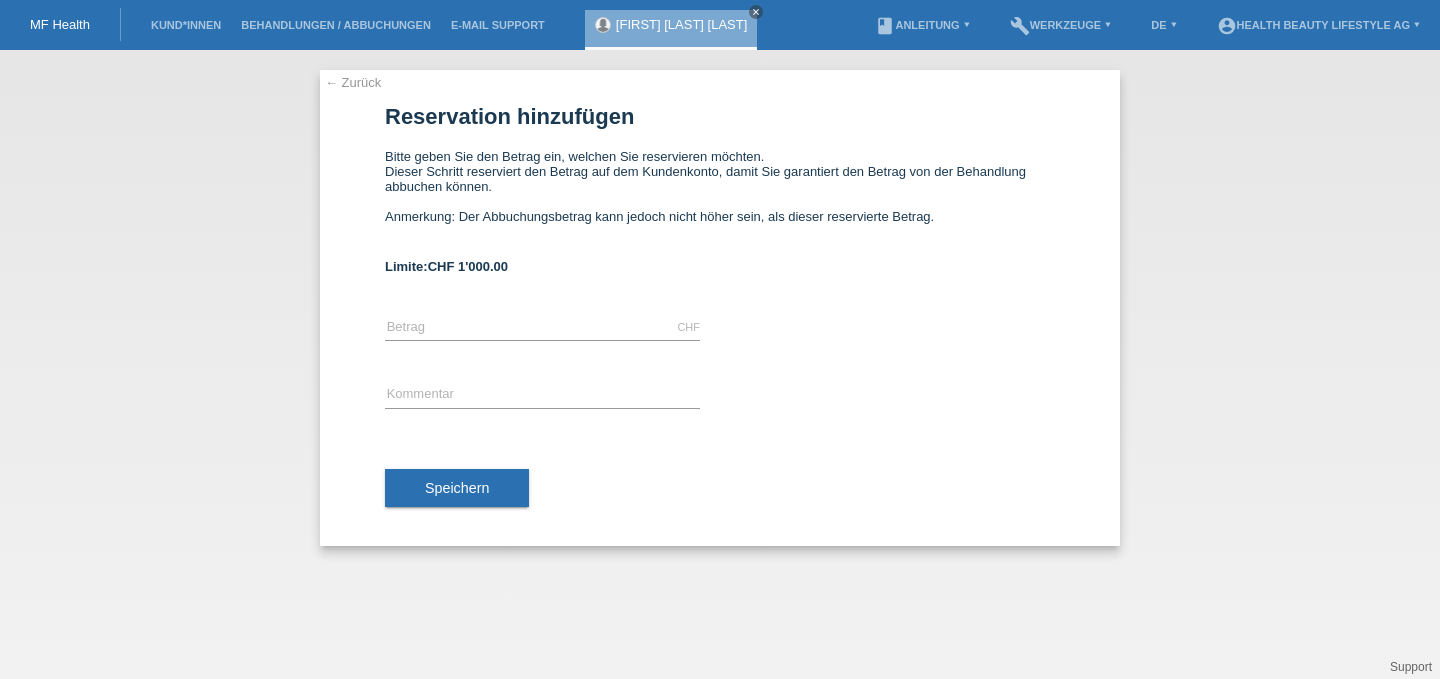 click on "← Zurück
Reservation hinzufügen
Bitte geben Sie den Betrag ein, welchen Sie reservieren möchten.
Dieser Schritt reserviert den Betrag auf dem Kundenkonto, damit Sie garantiert den Betrag von der Behandlung abbuchen können.
Anmerkung: Der Abbuchungsbetrag kann jedoch nicht höher sein, als dieser reservierte Betrag.
Limite:  CHF 1'000.00
CHF" at bounding box center (720, 364) 